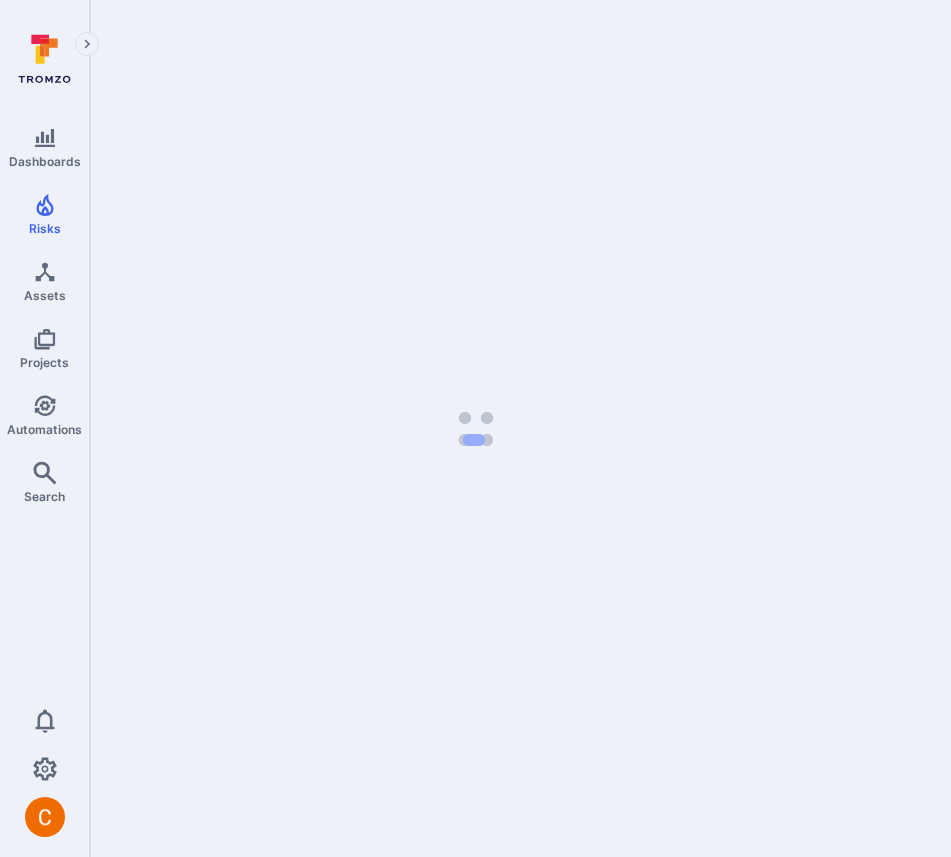 scroll, scrollTop: 0, scrollLeft: 0, axis: both 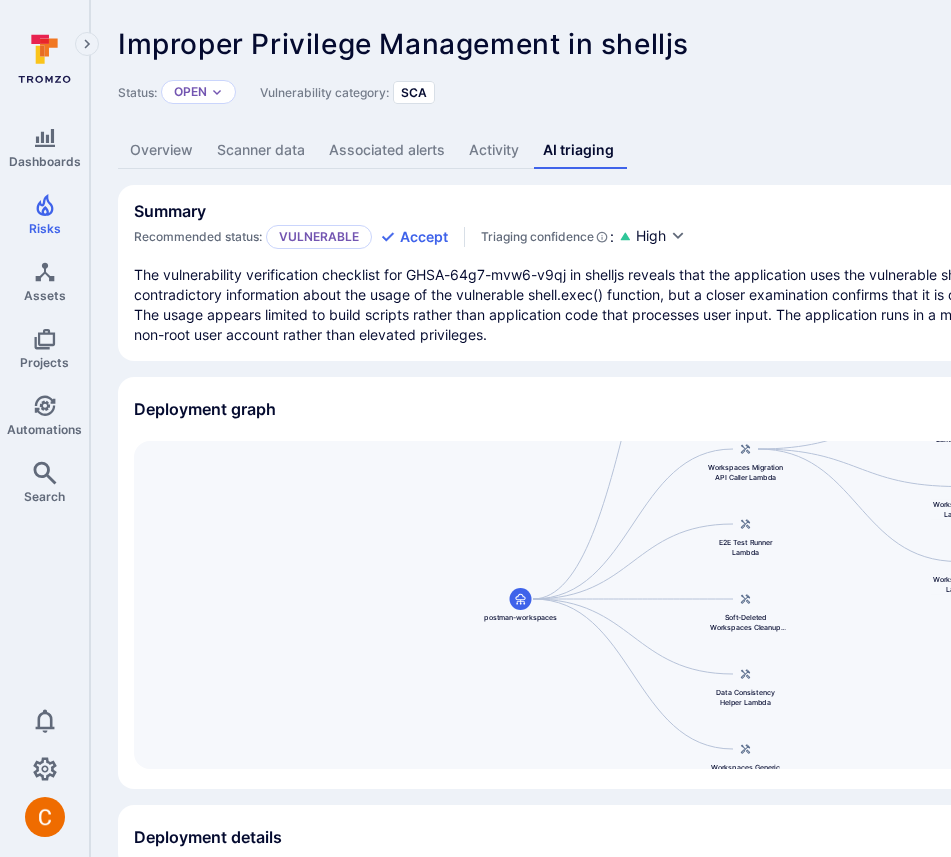 click on "View full size" at bounding box center (1289, 409) 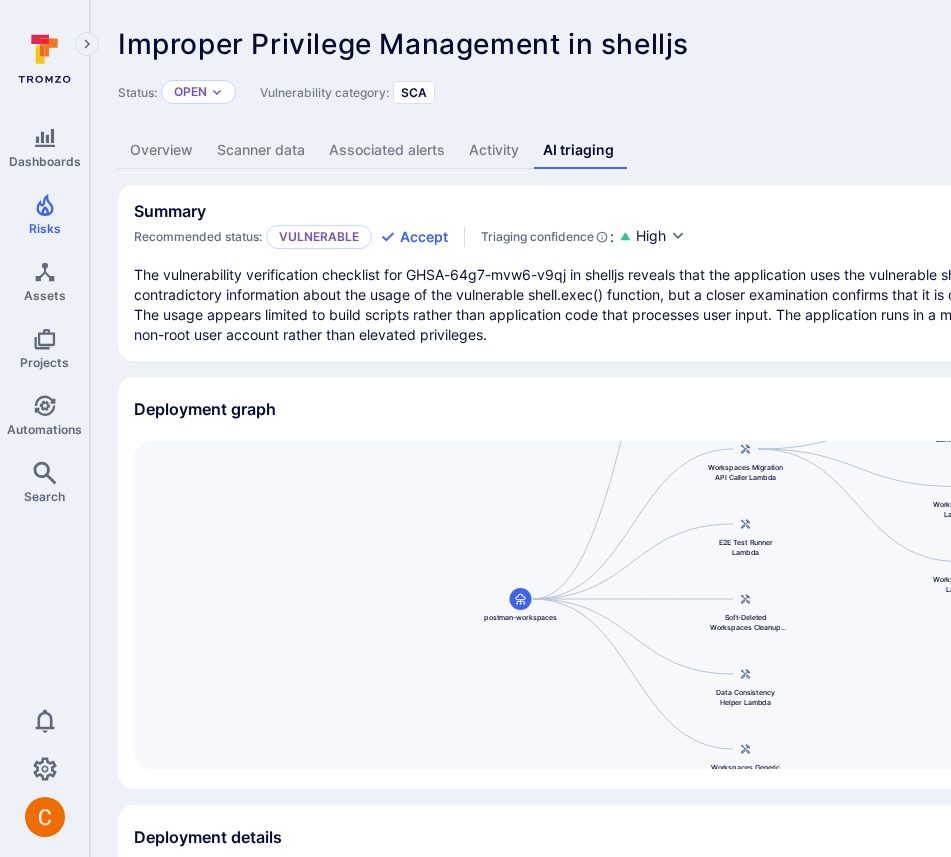 scroll, scrollTop: 100, scrollLeft: 0, axis: vertical 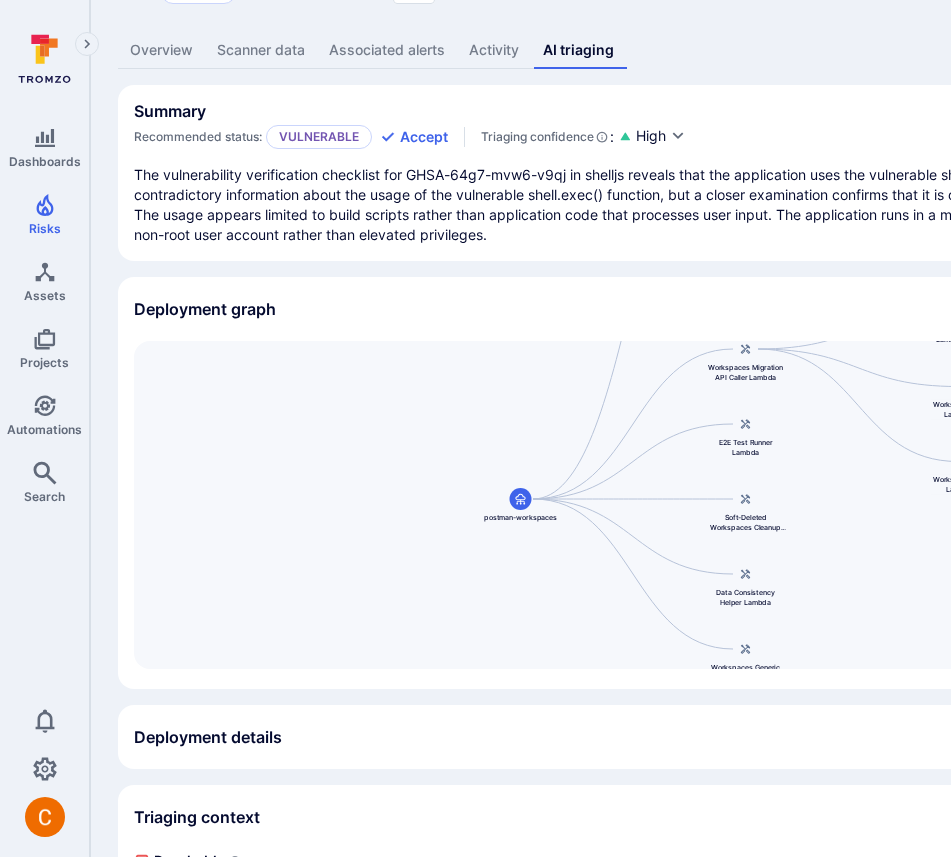 click on "The vulnerability verification checklist for GHSA-64g7-mvw6-v9qj in shelljs reveals that the application uses the vulnerable shelljs version 0.8.4 as specified in package.json. There is contradictory information about the usage of the vulnerable shell.exec() function, but a closer examination confirms that it is directly used in npm/build-docs.js after importing shelljs globally. The usage appears limited to build scripts rather than application code that processes user input. The application runs in a multi-user environment using Docker containers, but operates with a non-root user account rather than elevated privileges." at bounding box center (765, 205) 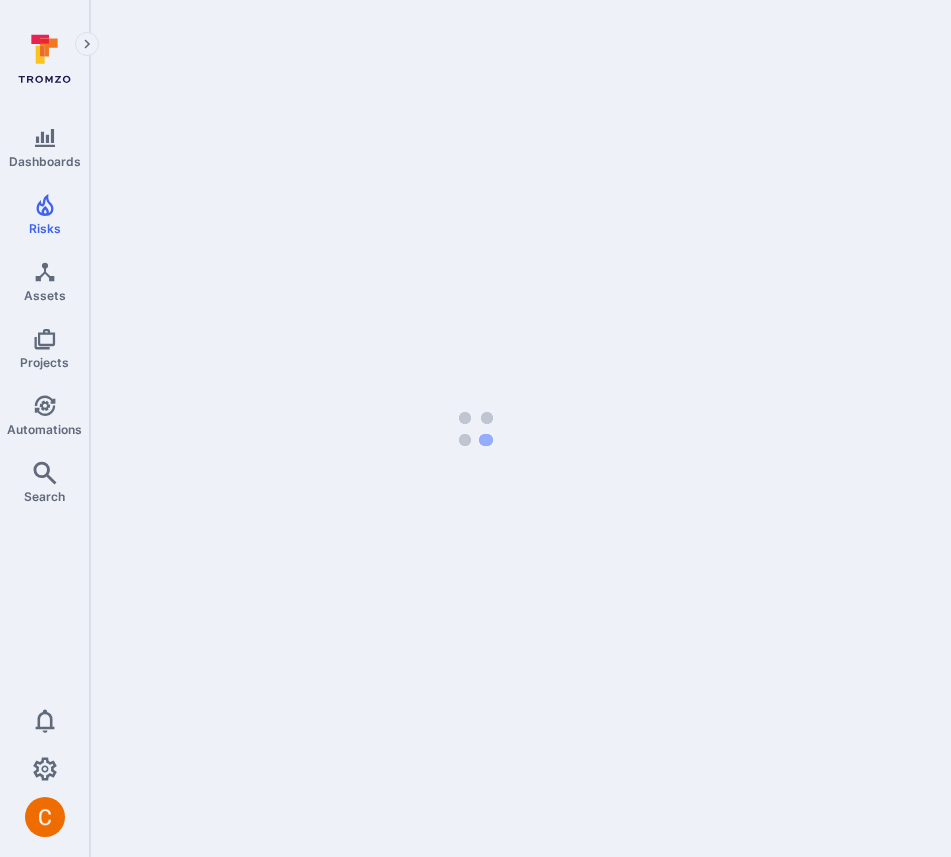 scroll, scrollTop: 0, scrollLeft: 0, axis: both 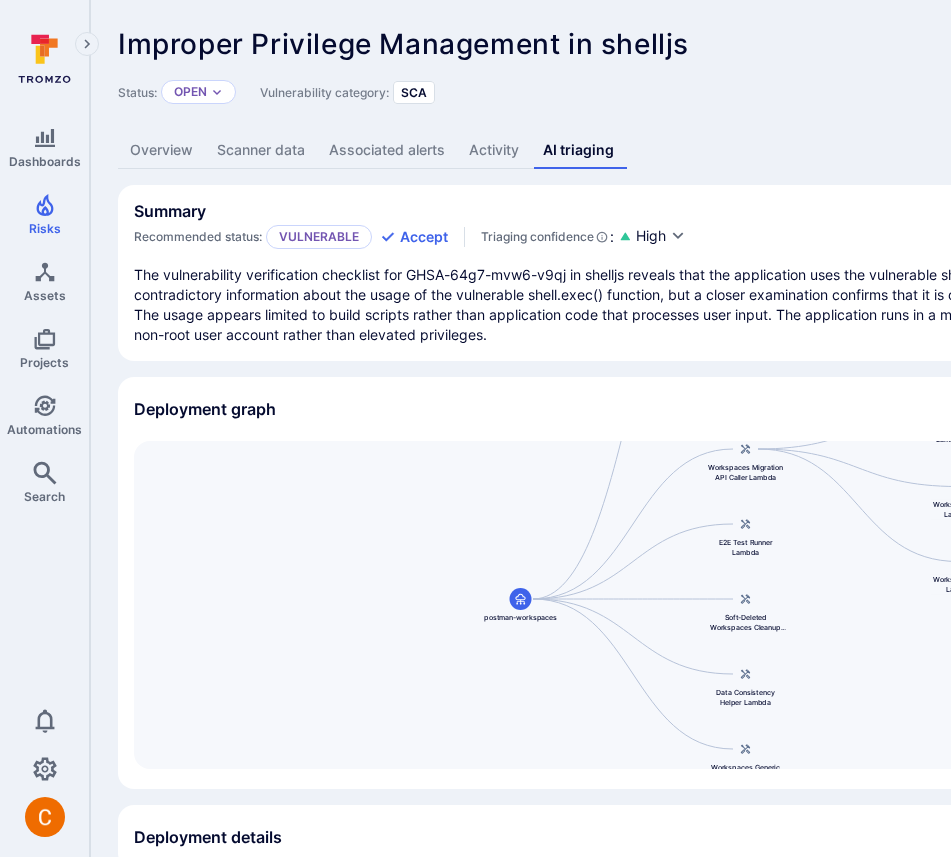 click on "View full size" at bounding box center (1289, 409) 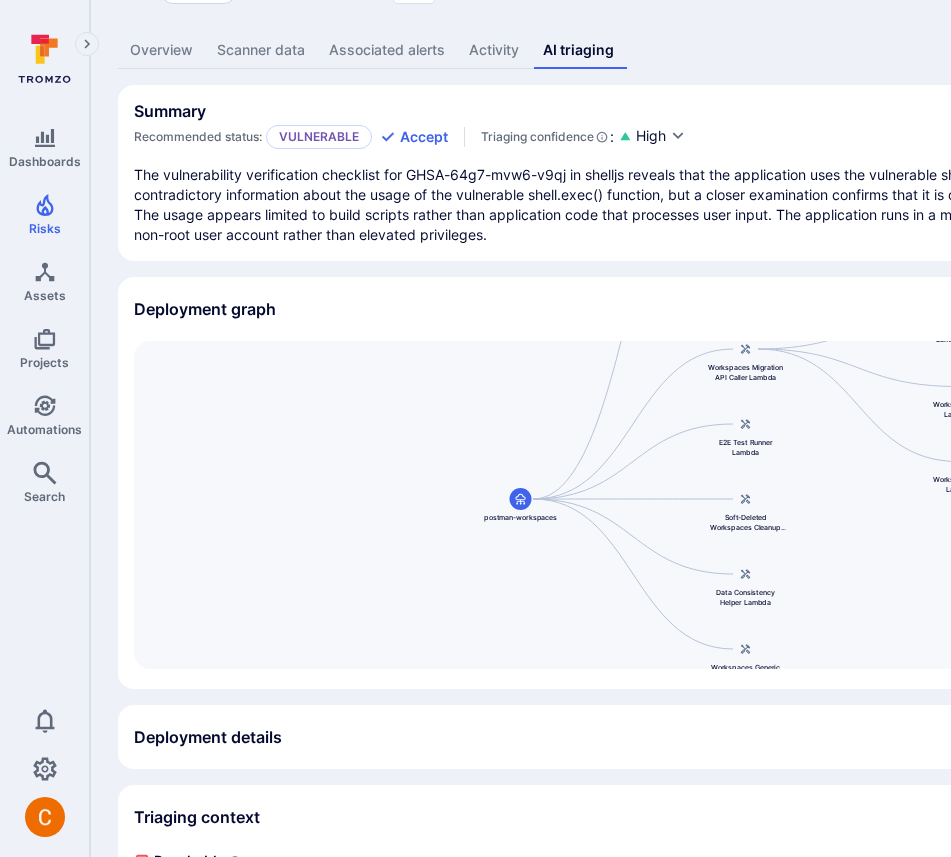 scroll, scrollTop: 0, scrollLeft: 0, axis: both 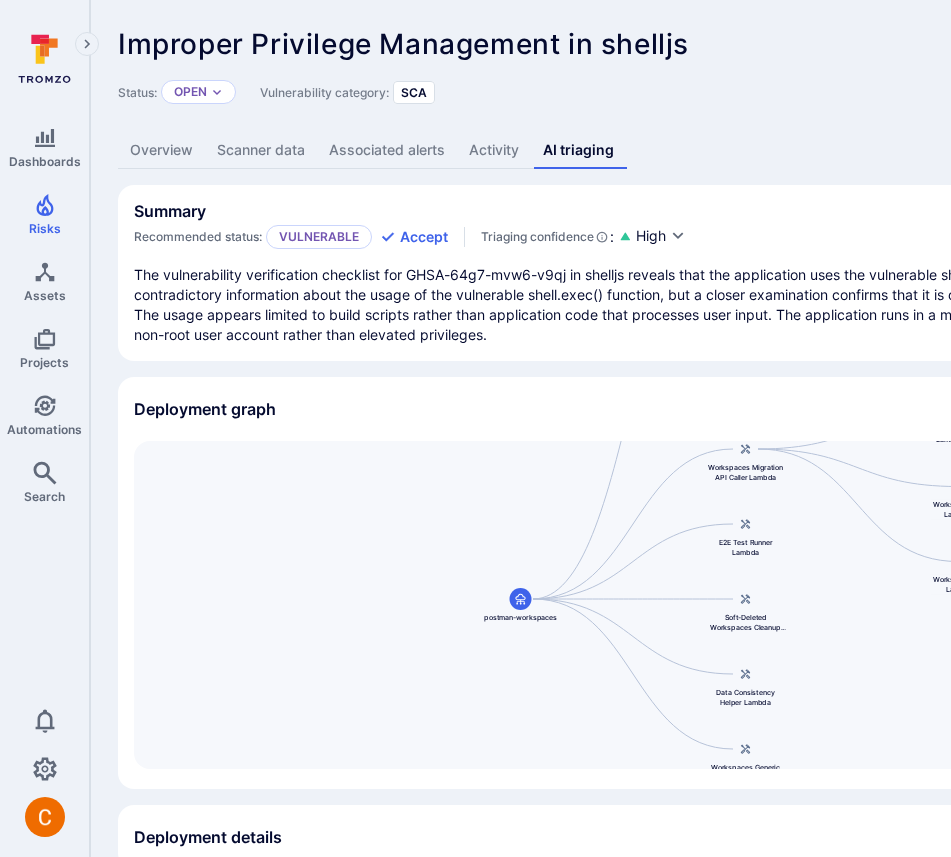 click on "Overview" at bounding box center (161, 150) 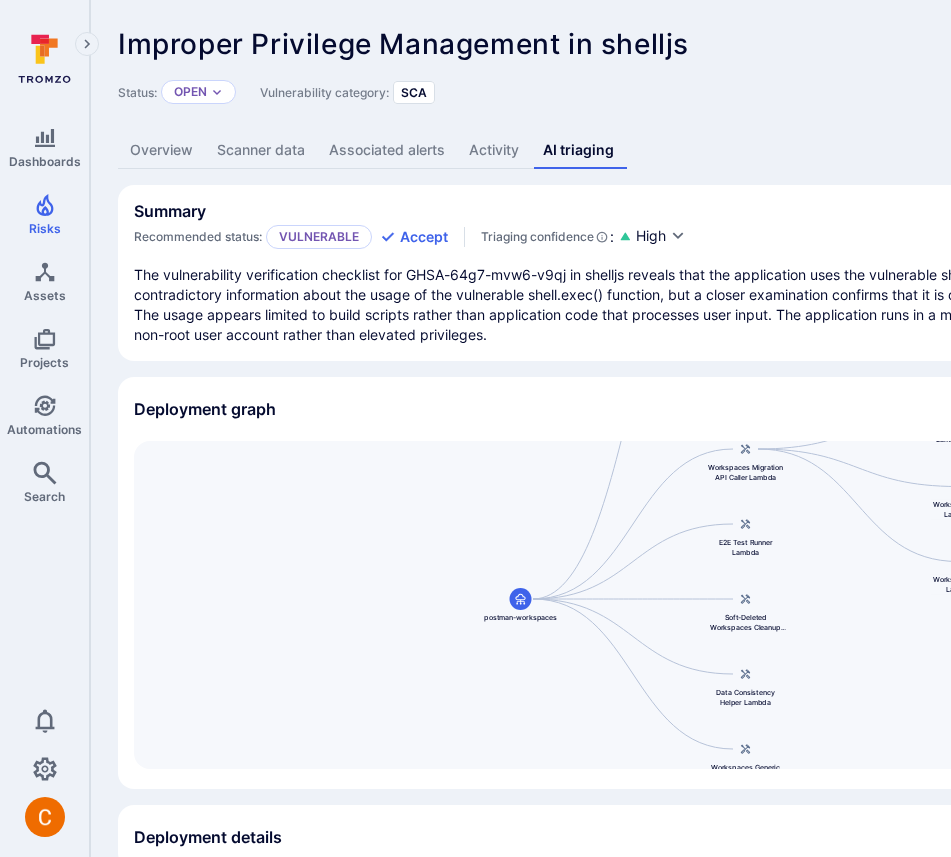 click on "View full size" at bounding box center (1289, 409) 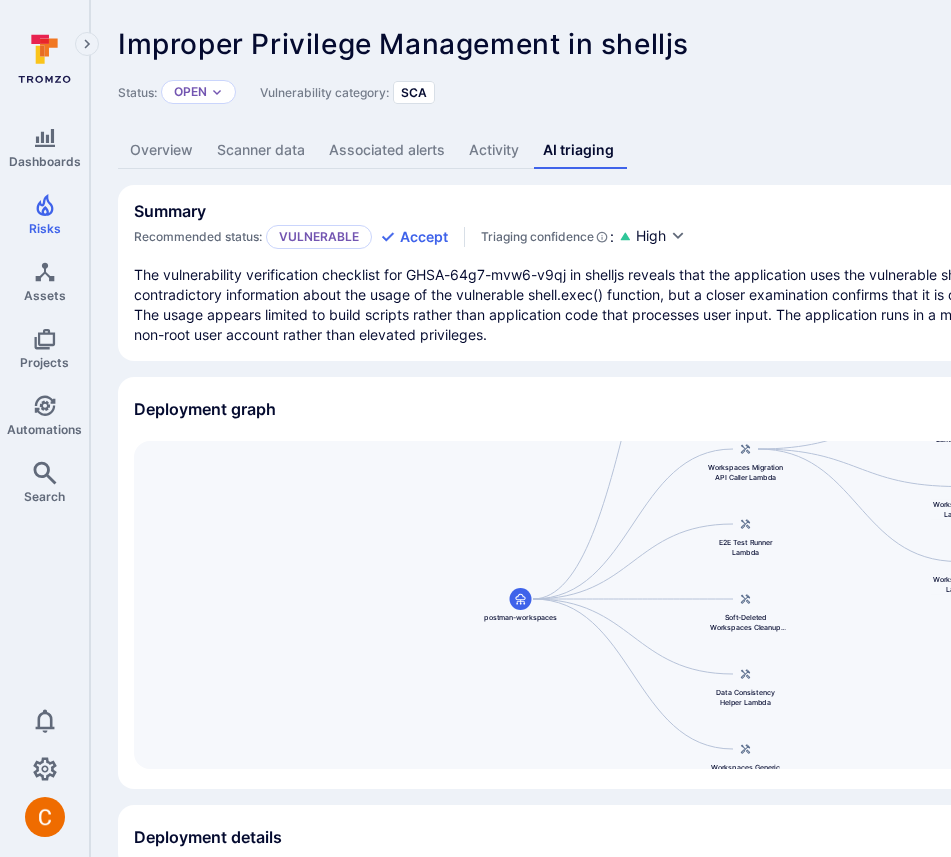 click on "Deployment graph View full size" at bounding box center [745, 409] 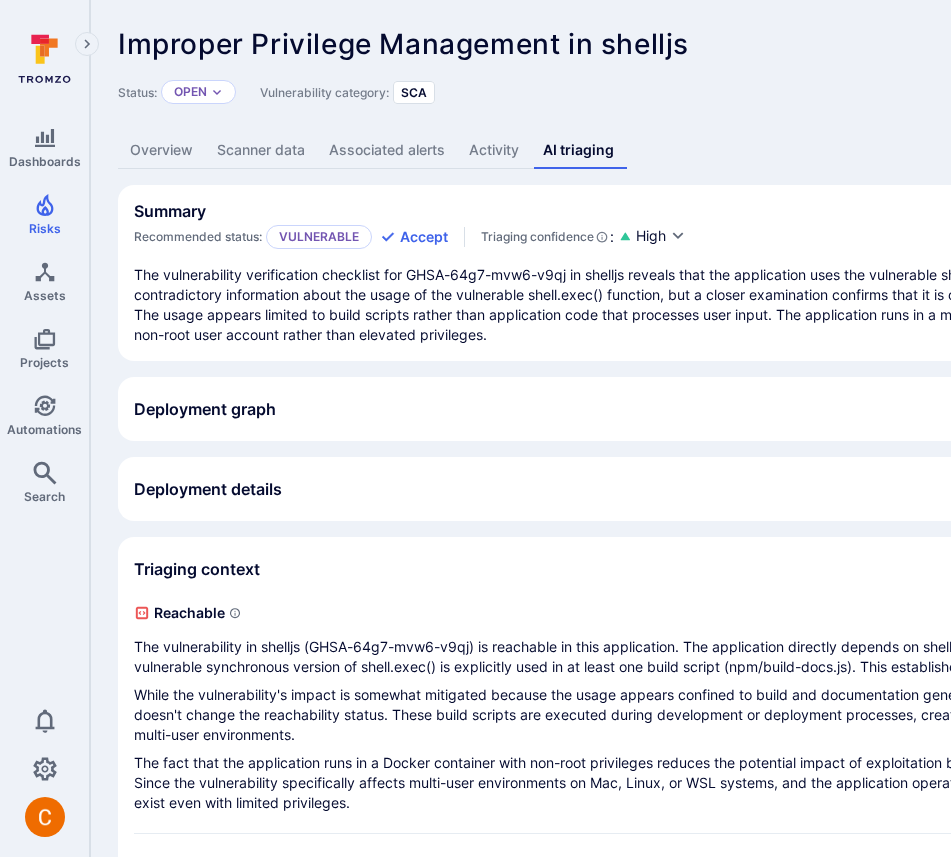 click on "Deployment graph View full size" at bounding box center [745, 409] 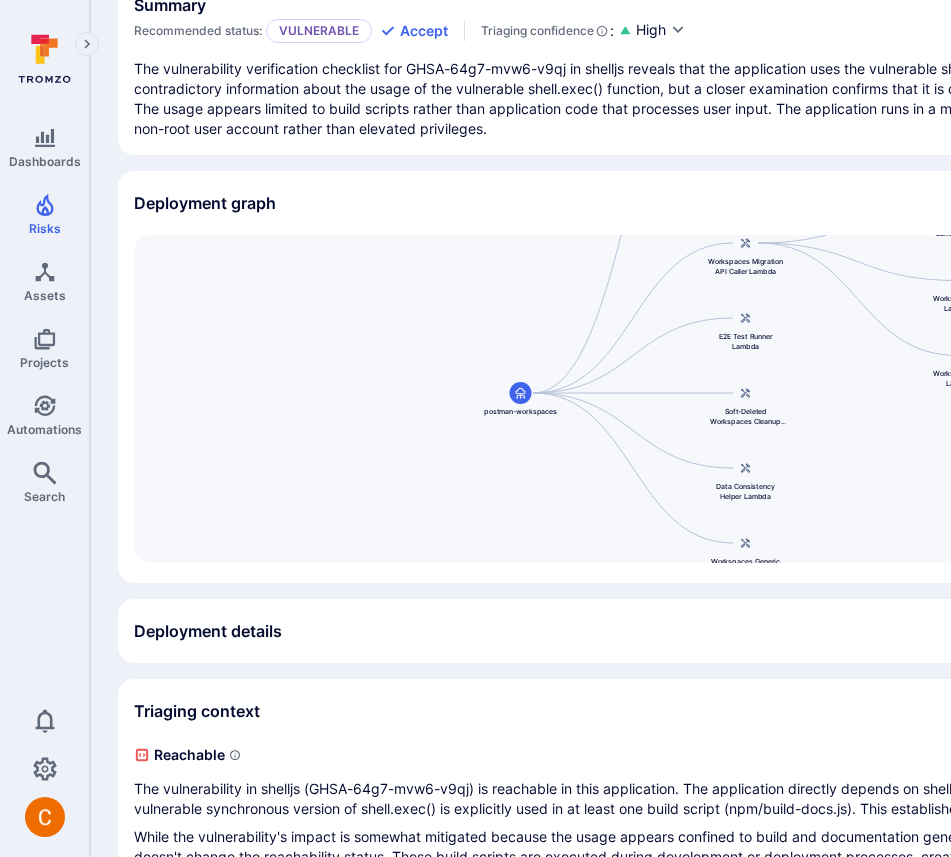 scroll, scrollTop: 124, scrollLeft: 0, axis: vertical 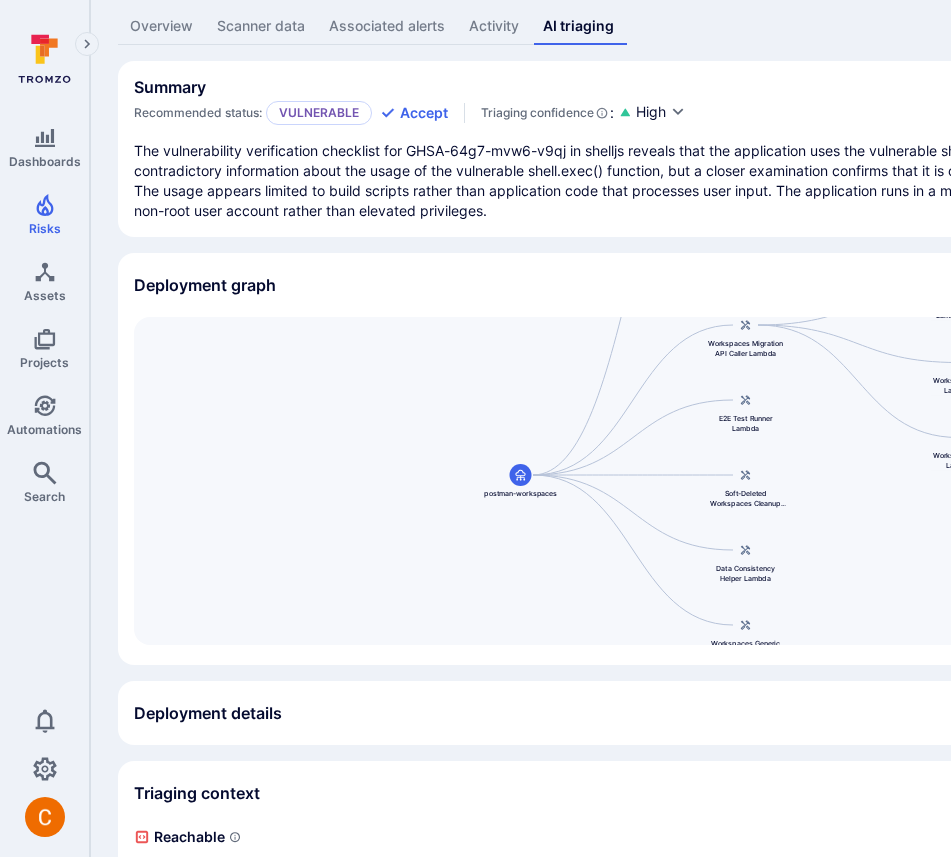 click at bounding box center (1380, 285) 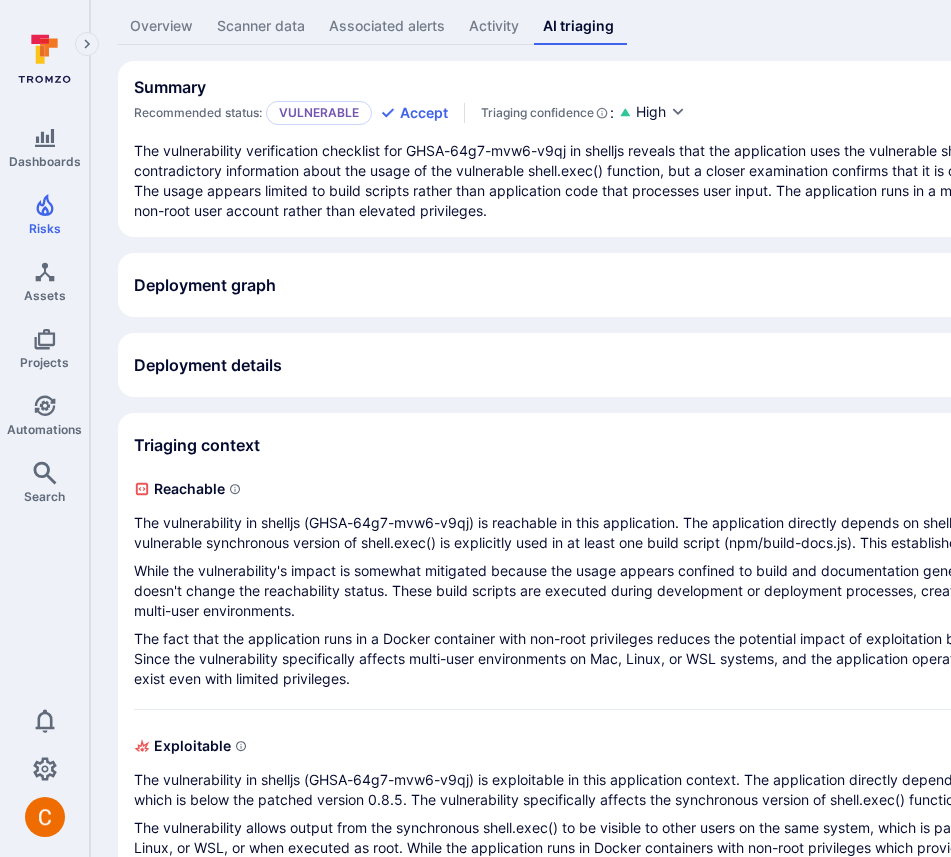 click at bounding box center [1380, 285] 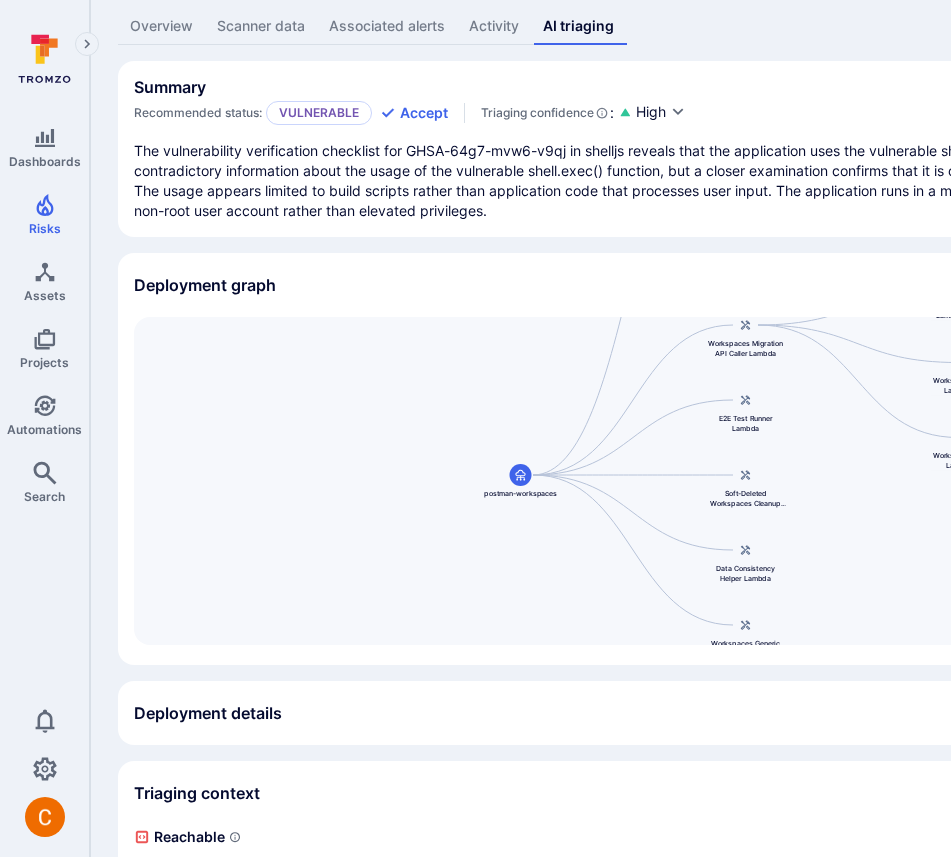 click on "Deployment graph View full size" at bounding box center (745, 285) 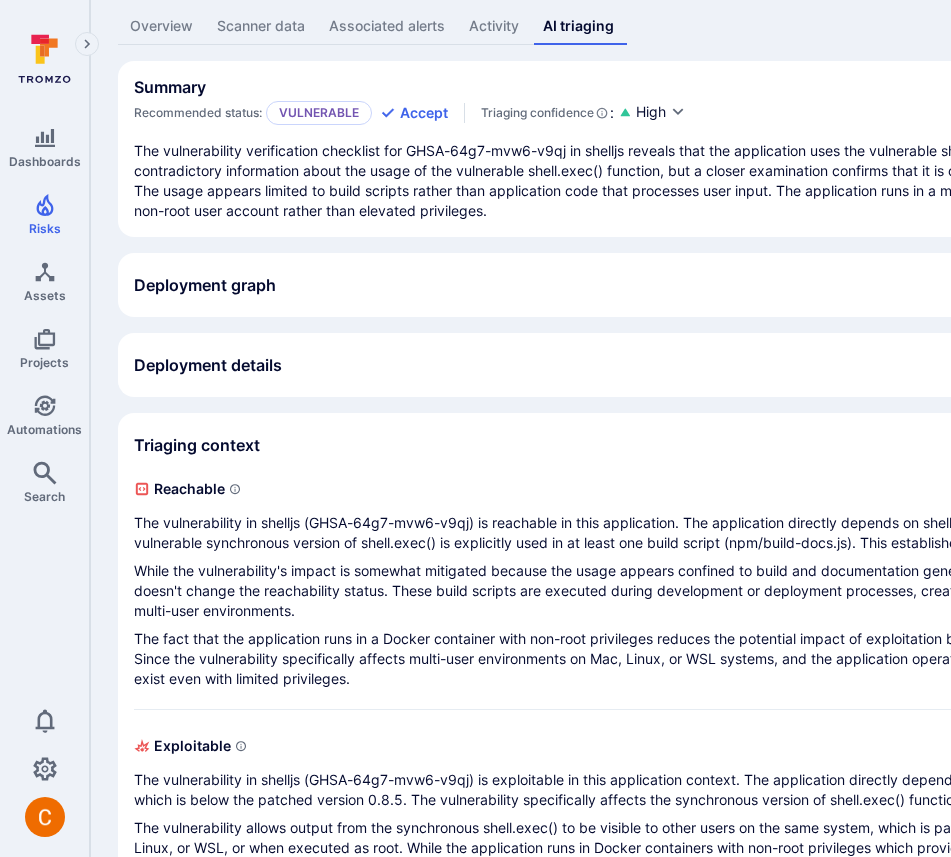 click on "Deployment graph View full size" at bounding box center [745, 285] 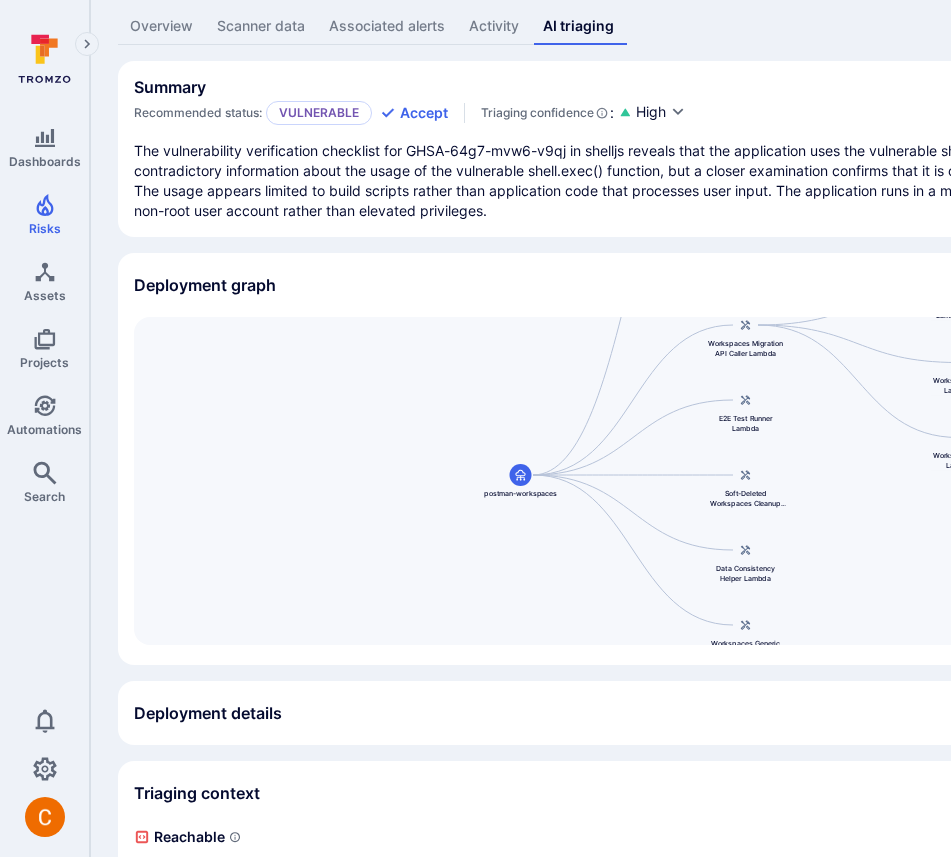 click on "Postman Workspaces Service postman-workspaces Workspaces Migration API Caller Lambda E2E Test Runner Lambda Soft-Deleted Workspaces Cleanup Lambda Data Consistency Helper Lambda Workspaces Generic One-Off Lambda Postman Workspaces Temporal Workers - Production Postman Workspaces Temporal Workers - Stage Postman Workspaces Temporal Workers - Beta Postman Workspaces Temporal Workers - Preview Workspace Service Container Image Repository Workspaces Migration Lambda - Production Workspaces Migration Lambda - Stage Workspaces Migration Lambda - Beta" at bounding box center [765, 481] 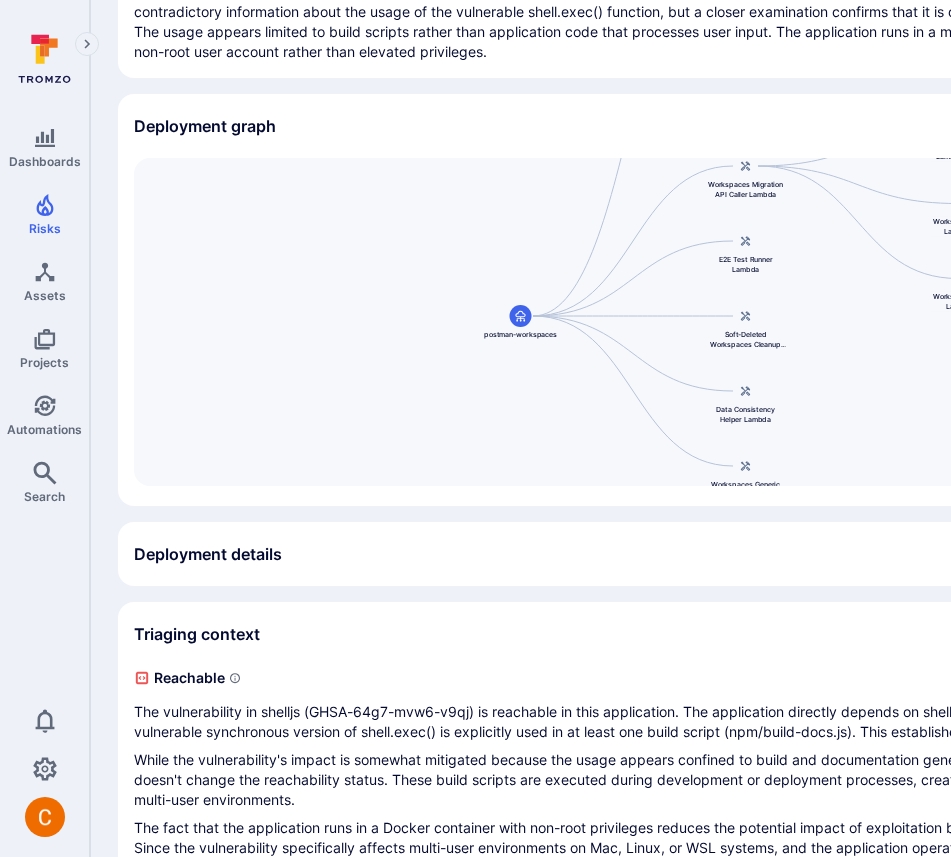 scroll, scrollTop: 164, scrollLeft: 0, axis: vertical 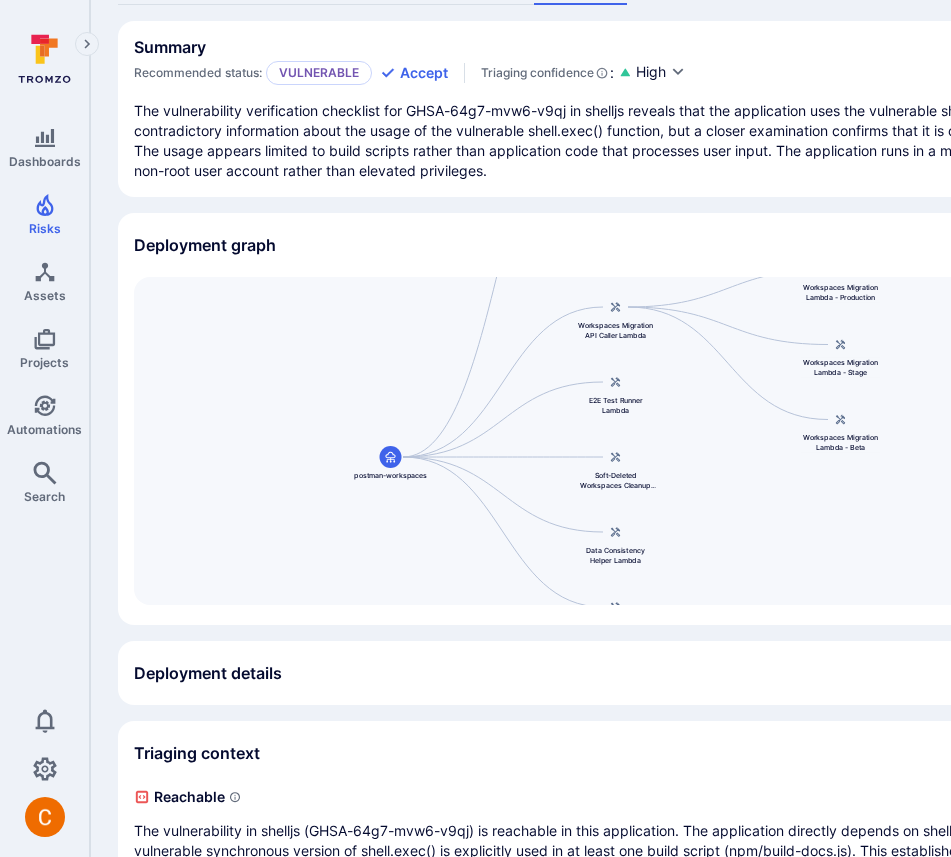 drag, startPoint x: 573, startPoint y: 433, endPoint x: 443, endPoint y: 457, distance: 132.19682 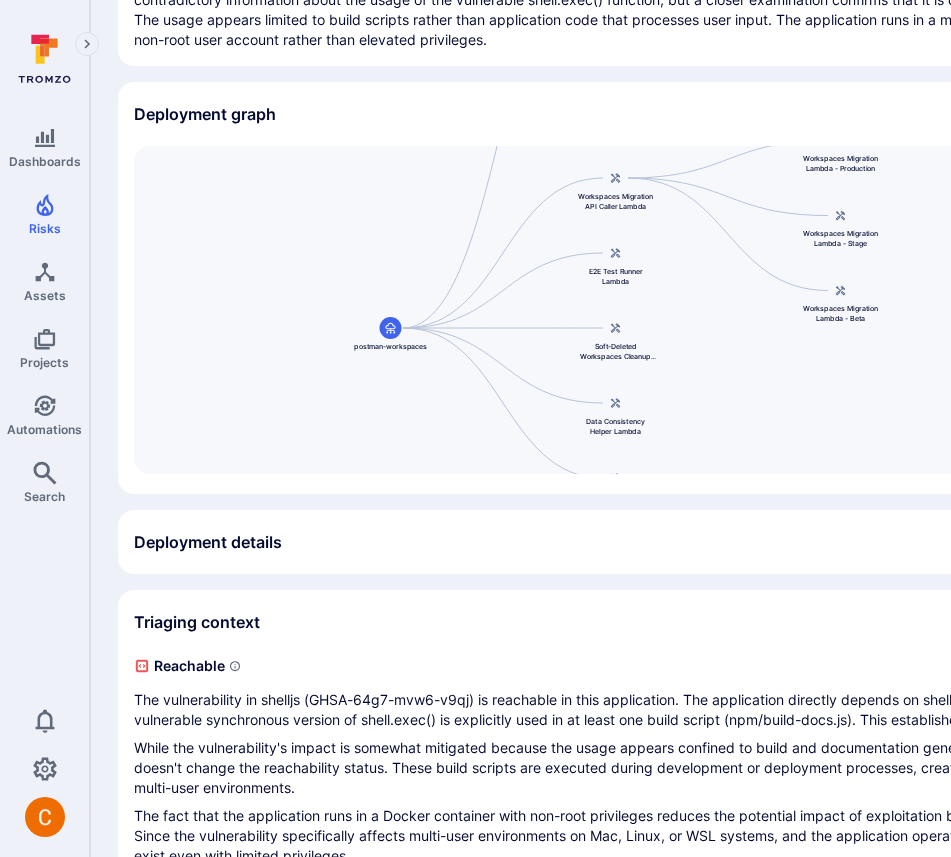 scroll, scrollTop: 99, scrollLeft: 0, axis: vertical 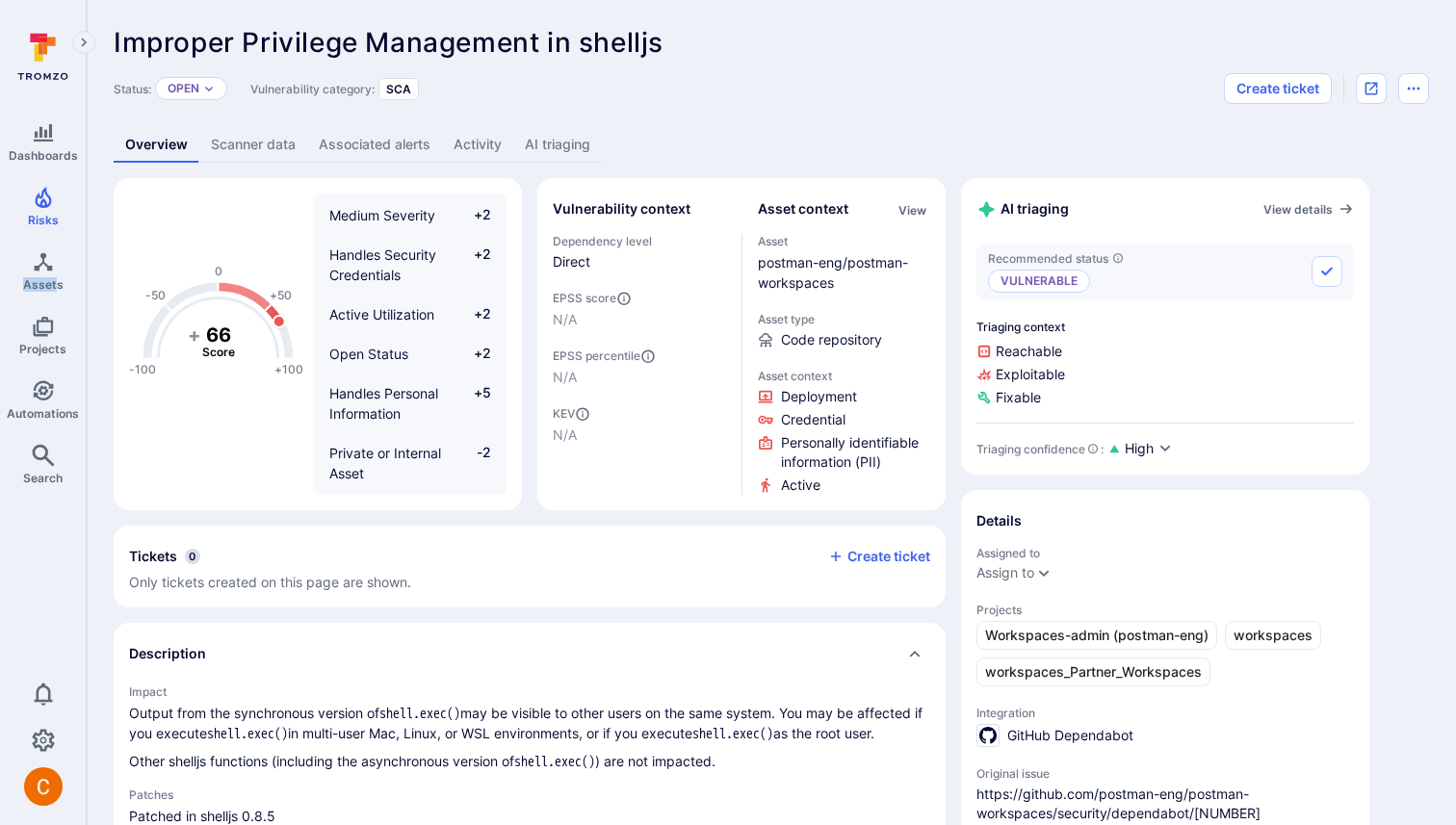 click on "Scanner data" at bounding box center (253, 144) 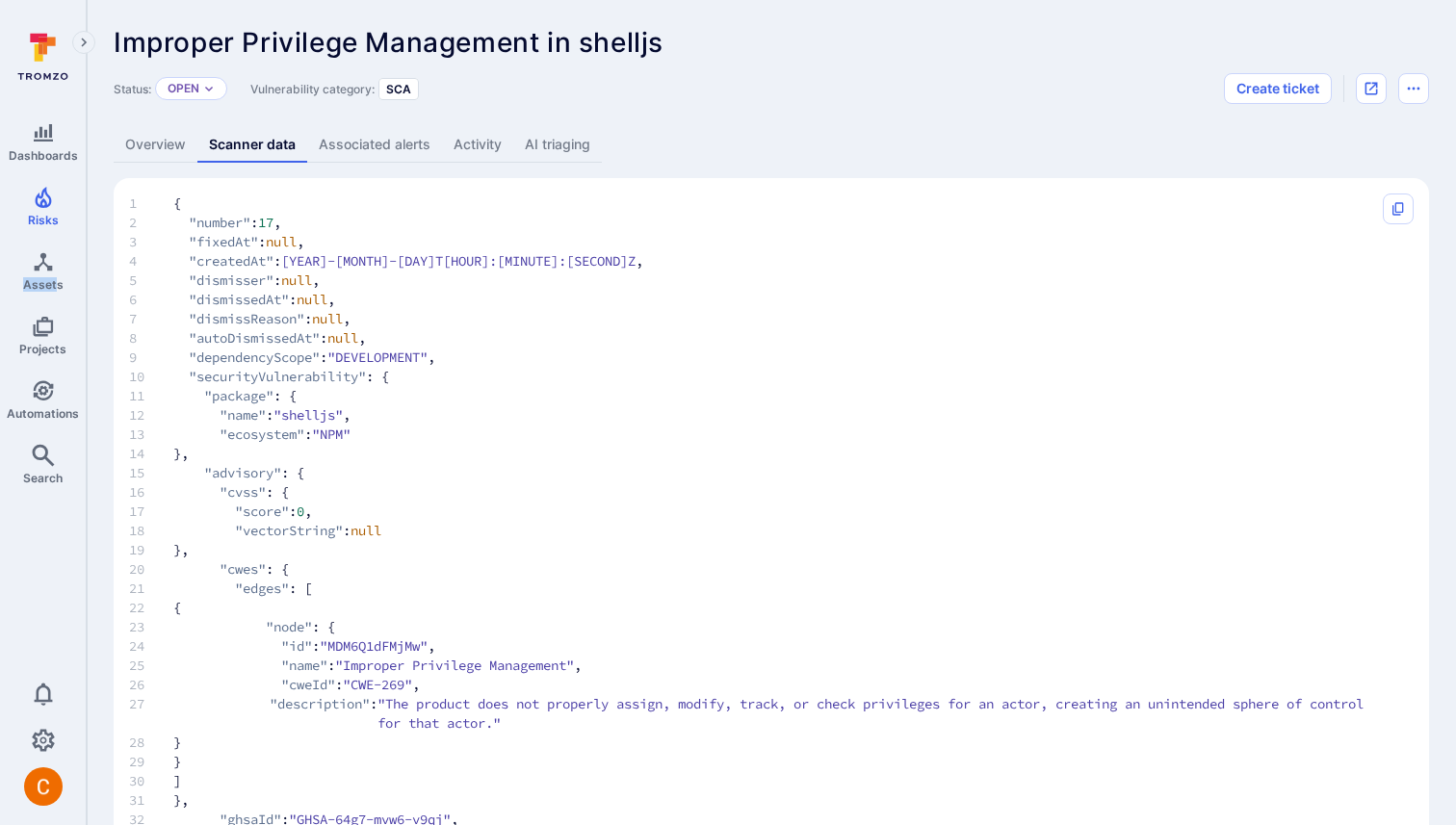 click on "Associated alerts" at bounding box center (375, 144) 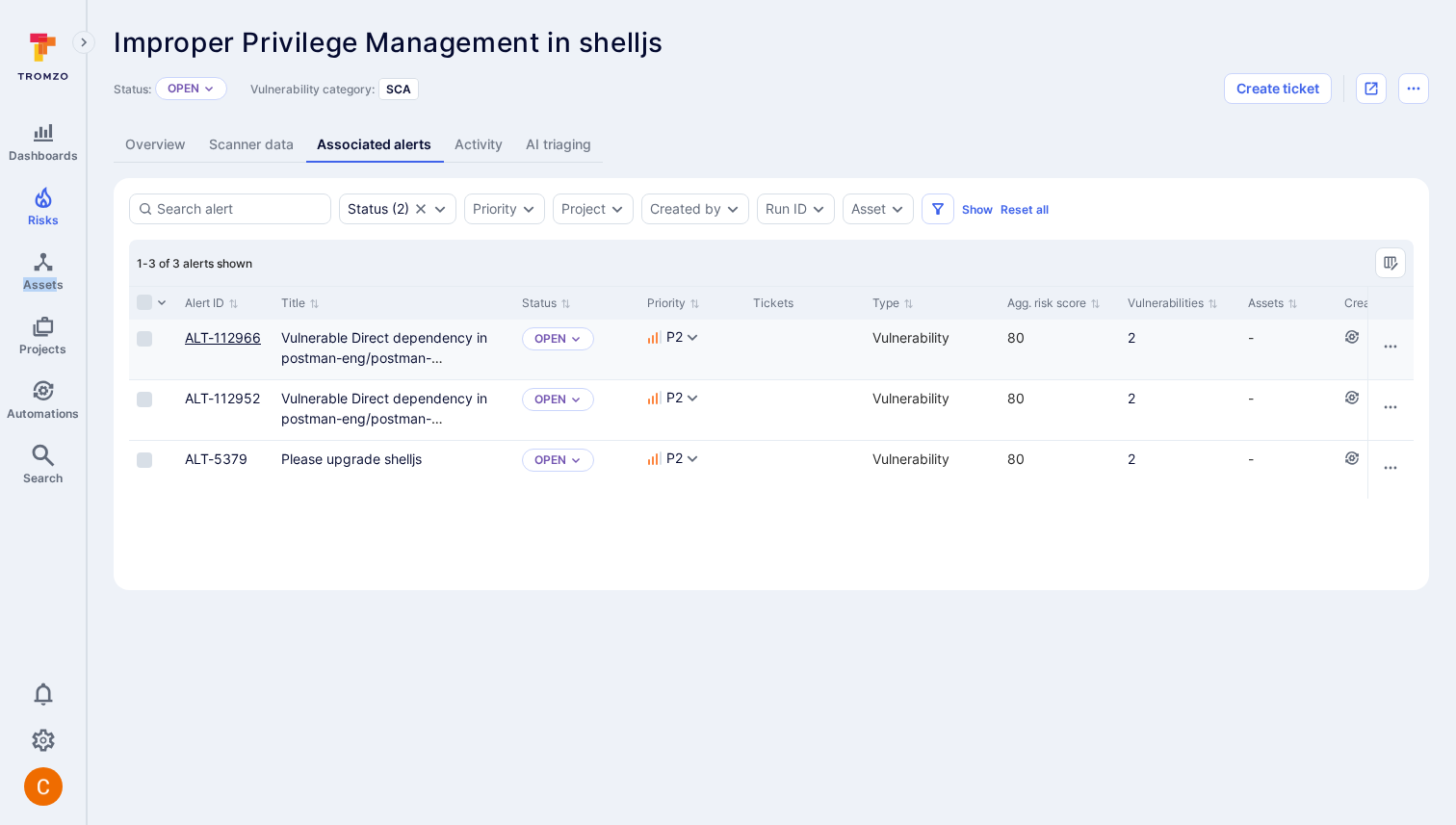 click on "ALT-112966" at bounding box center [222, 337] 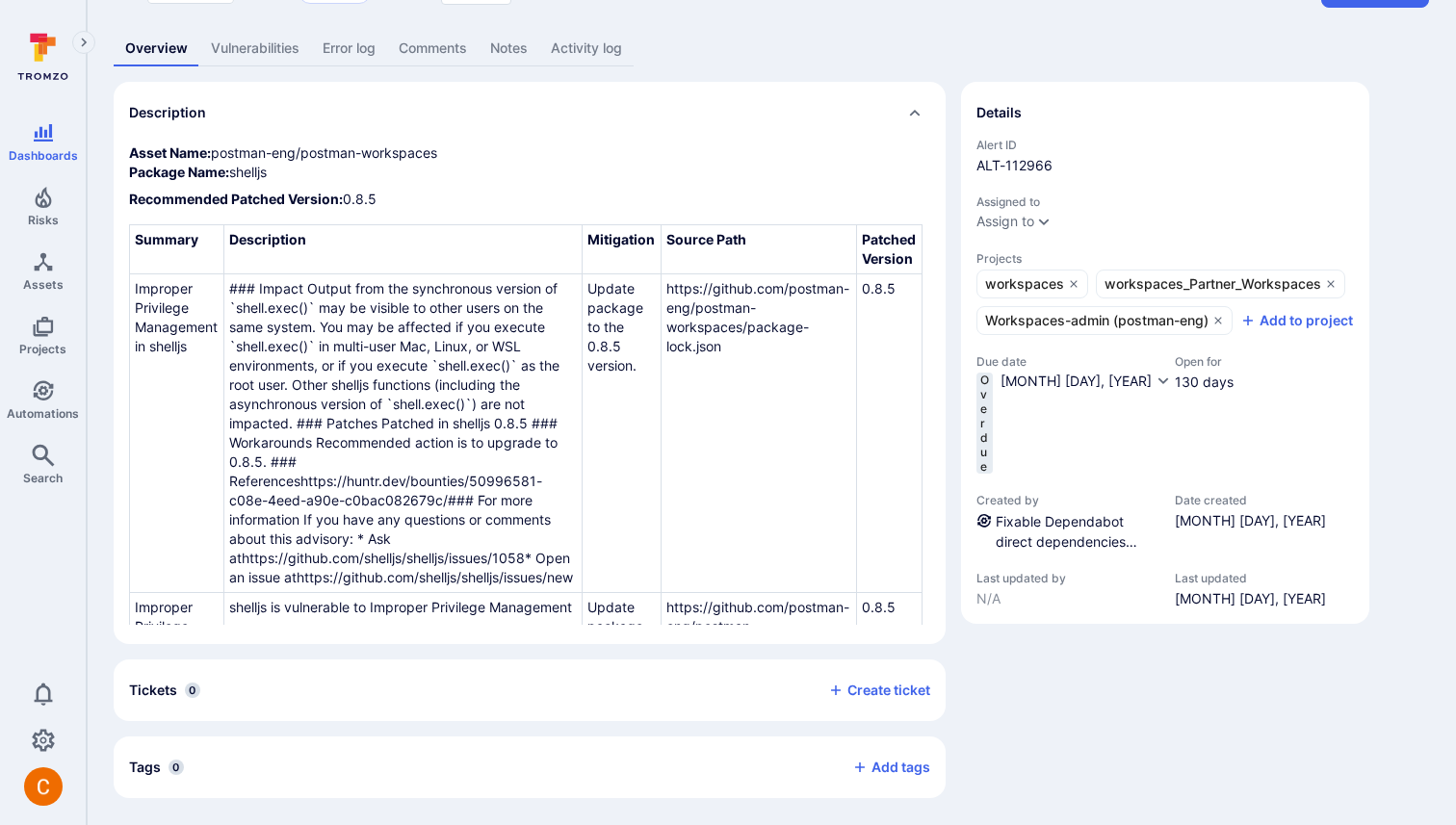 scroll, scrollTop: 0, scrollLeft: 0, axis: both 